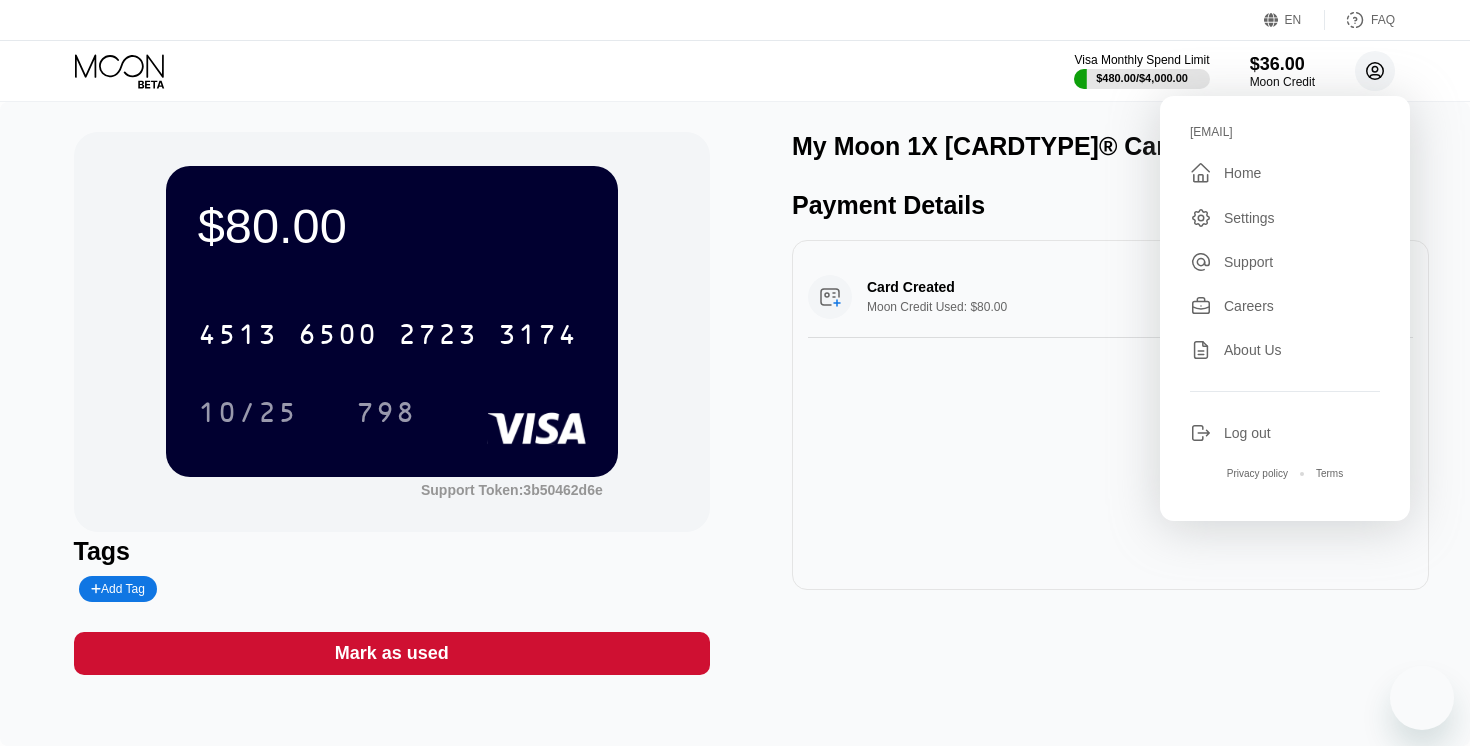 scroll, scrollTop: 0, scrollLeft: 0, axis: both 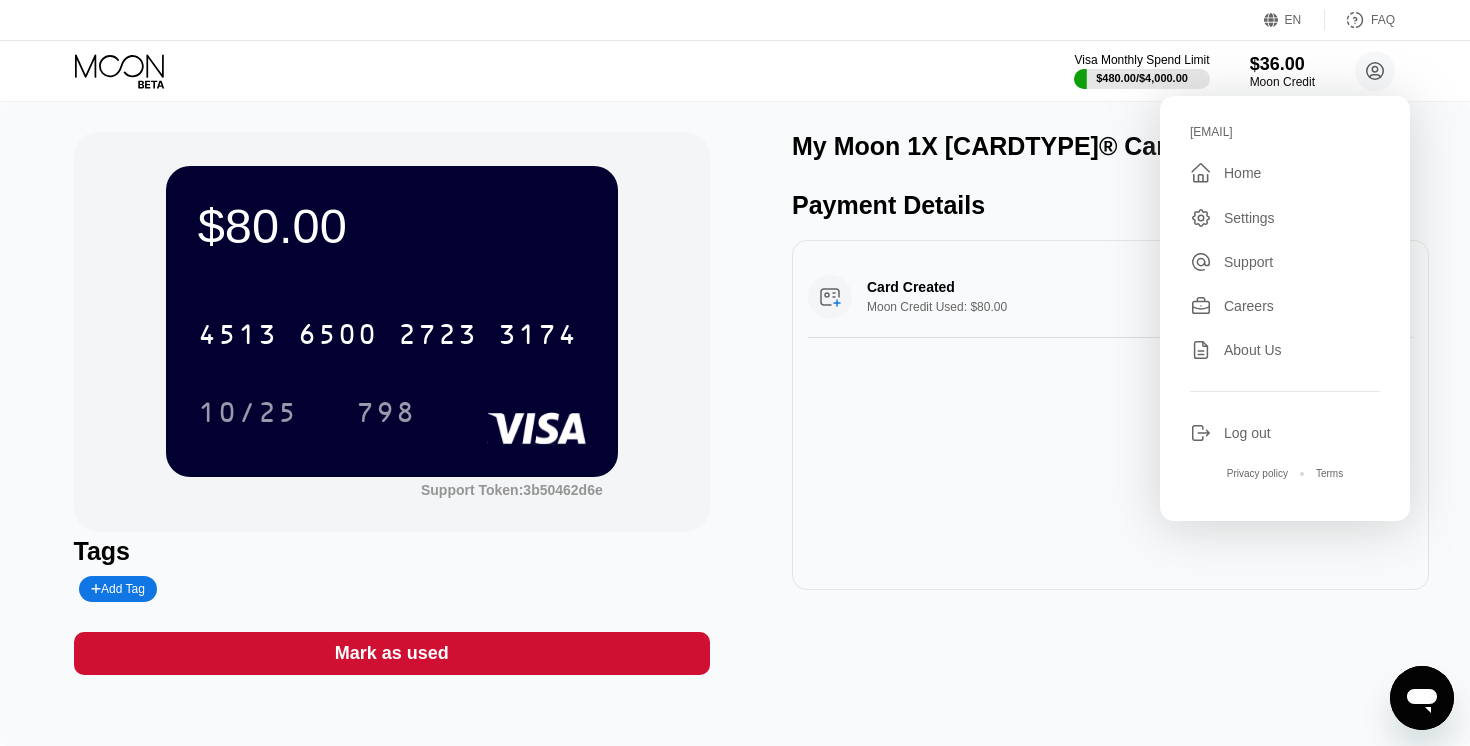 click on "Log out" at bounding box center (1285, 433) 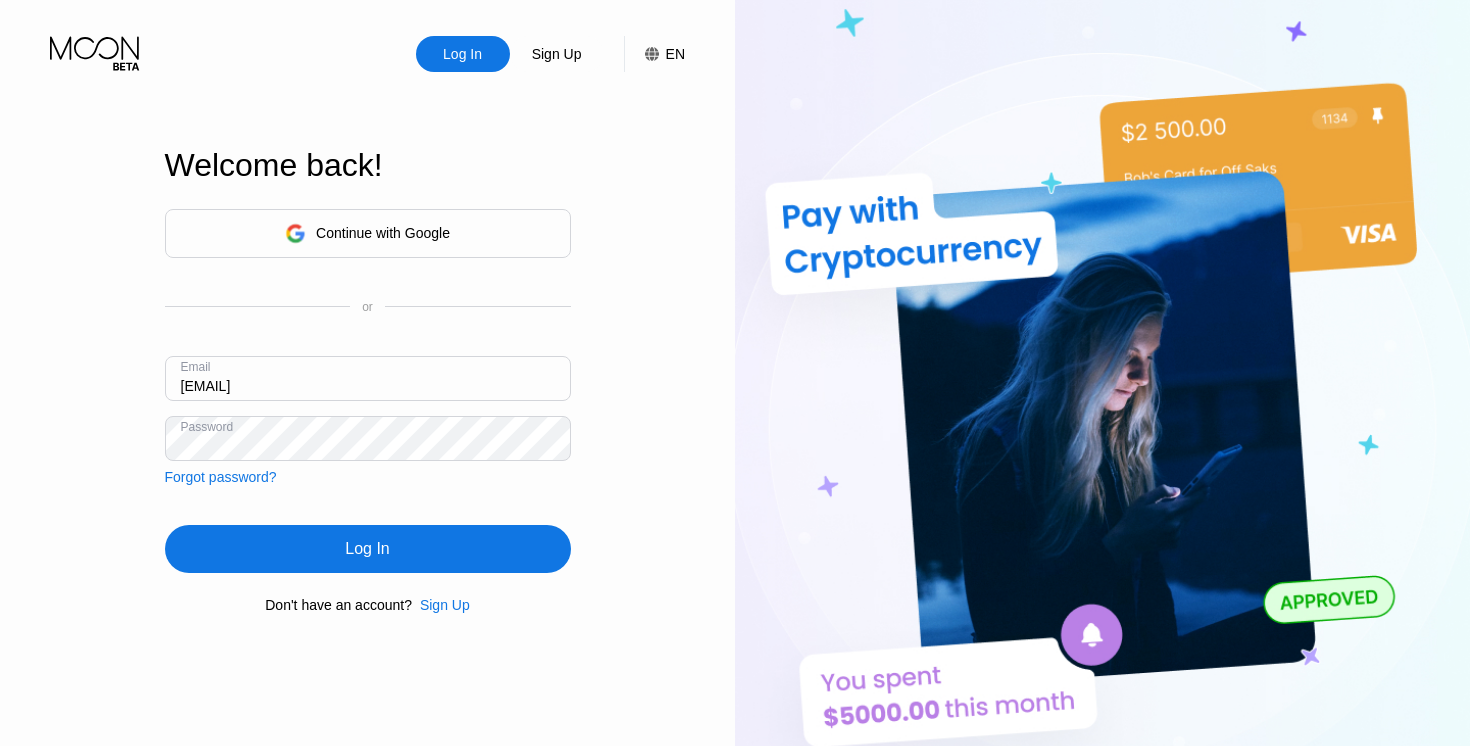 scroll, scrollTop: 0, scrollLeft: 0, axis: both 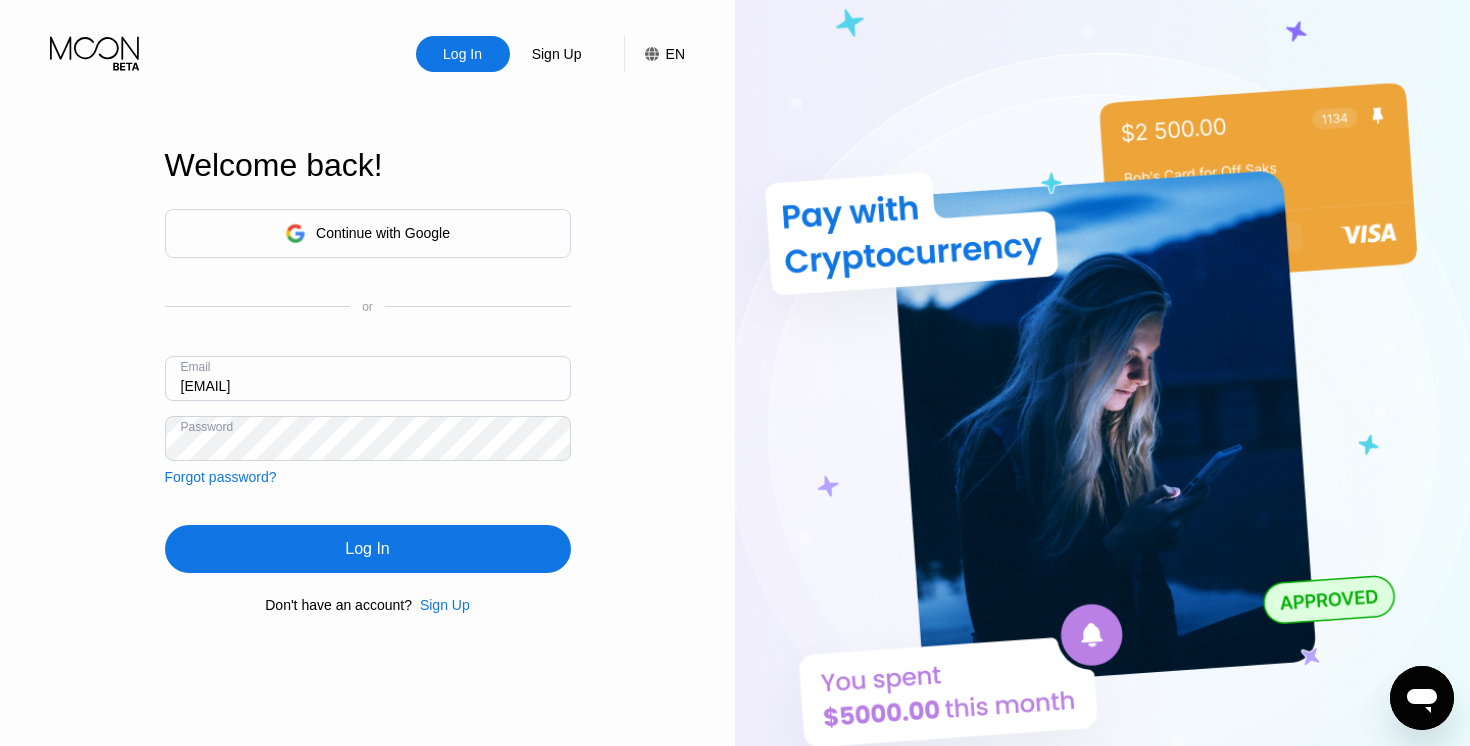 click on "Log In" at bounding box center (368, 549) 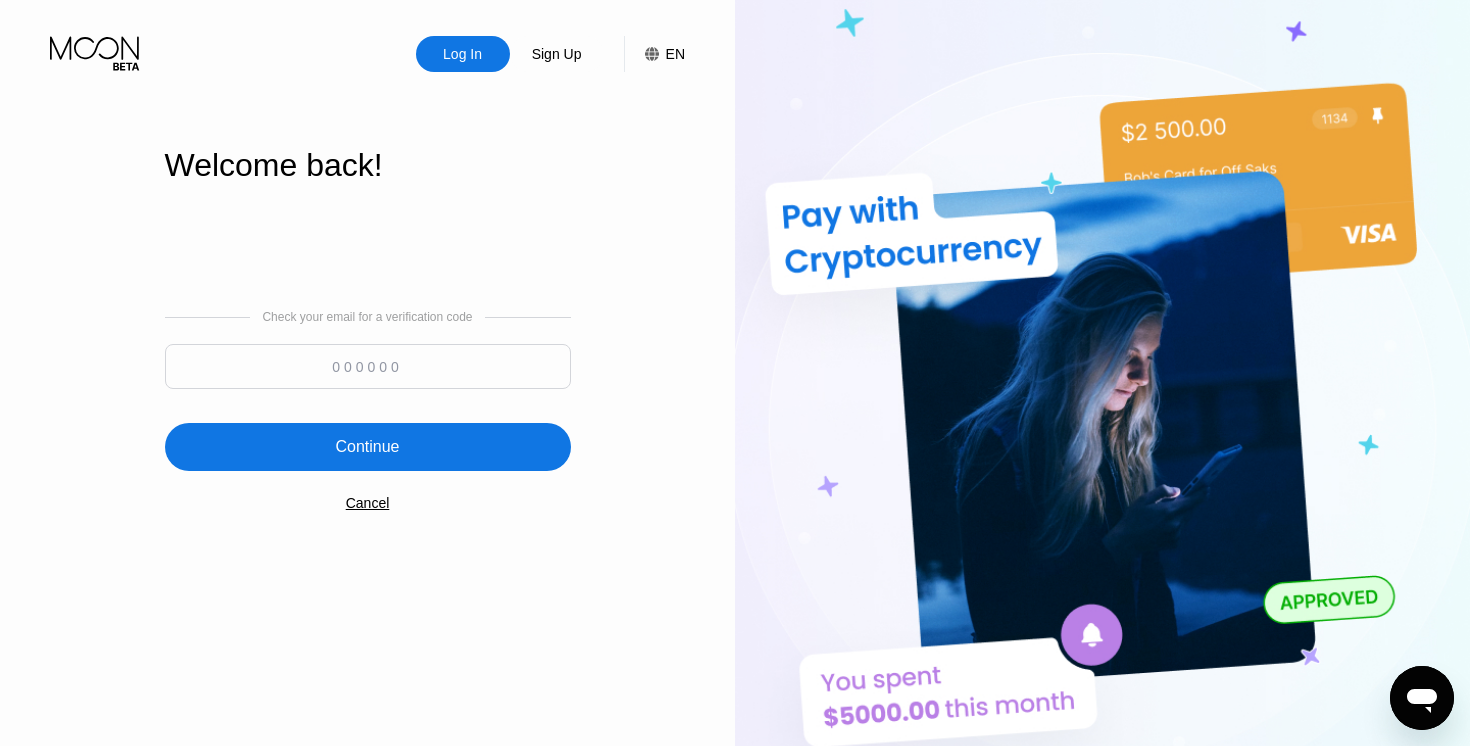 click on "Cancel" at bounding box center [368, 503] 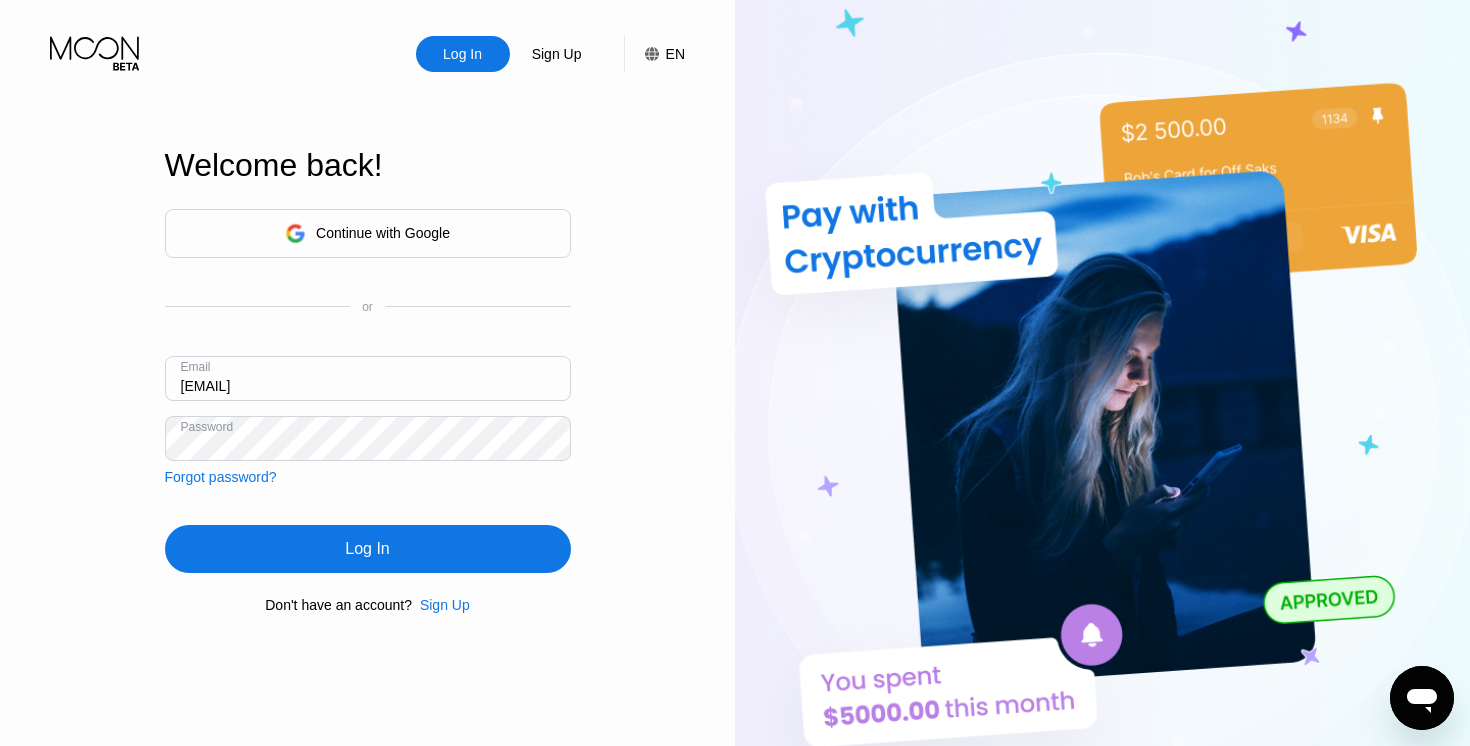click on "Log In" at bounding box center [367, 549] 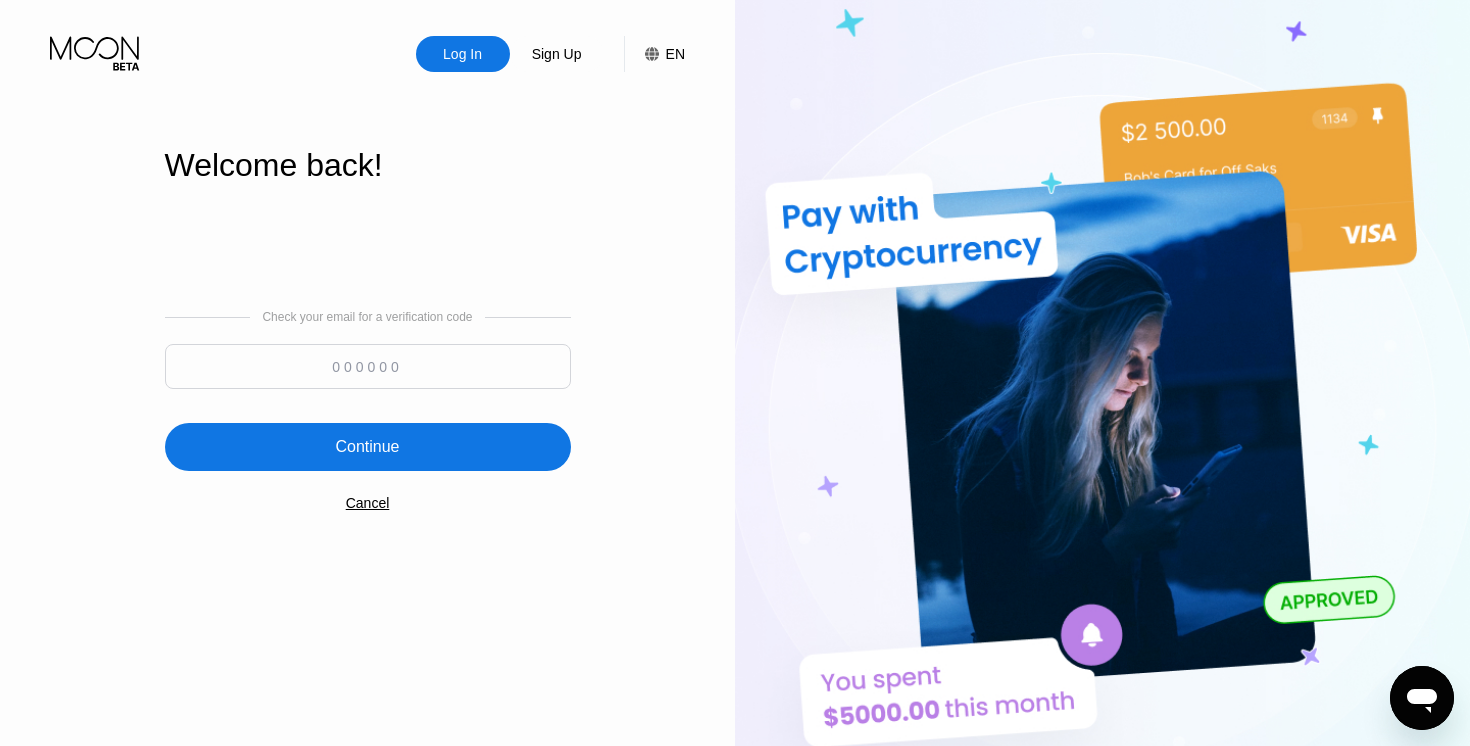 click at bounding box center (368, 366) 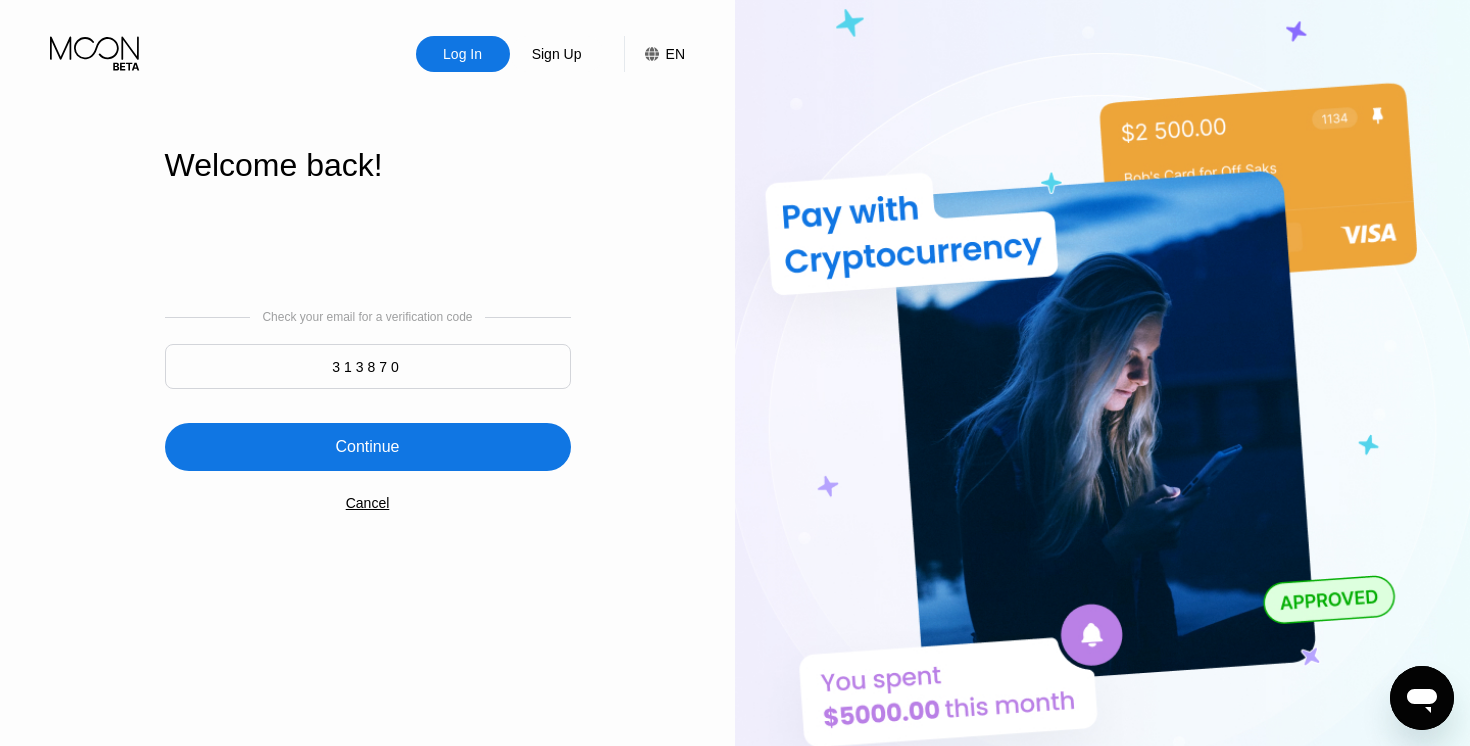 type on "313870" 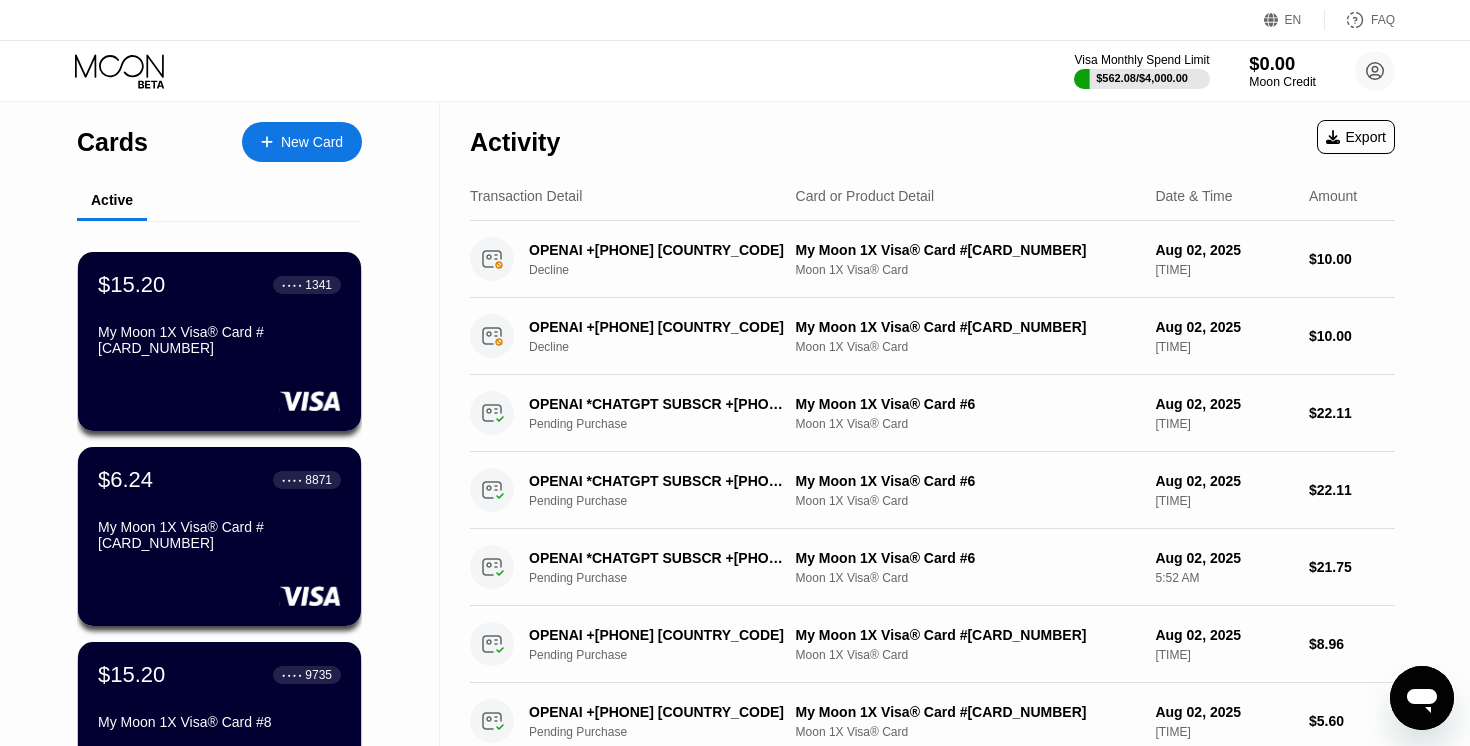 click on "$0.00" at bounding box center [1282, 63] 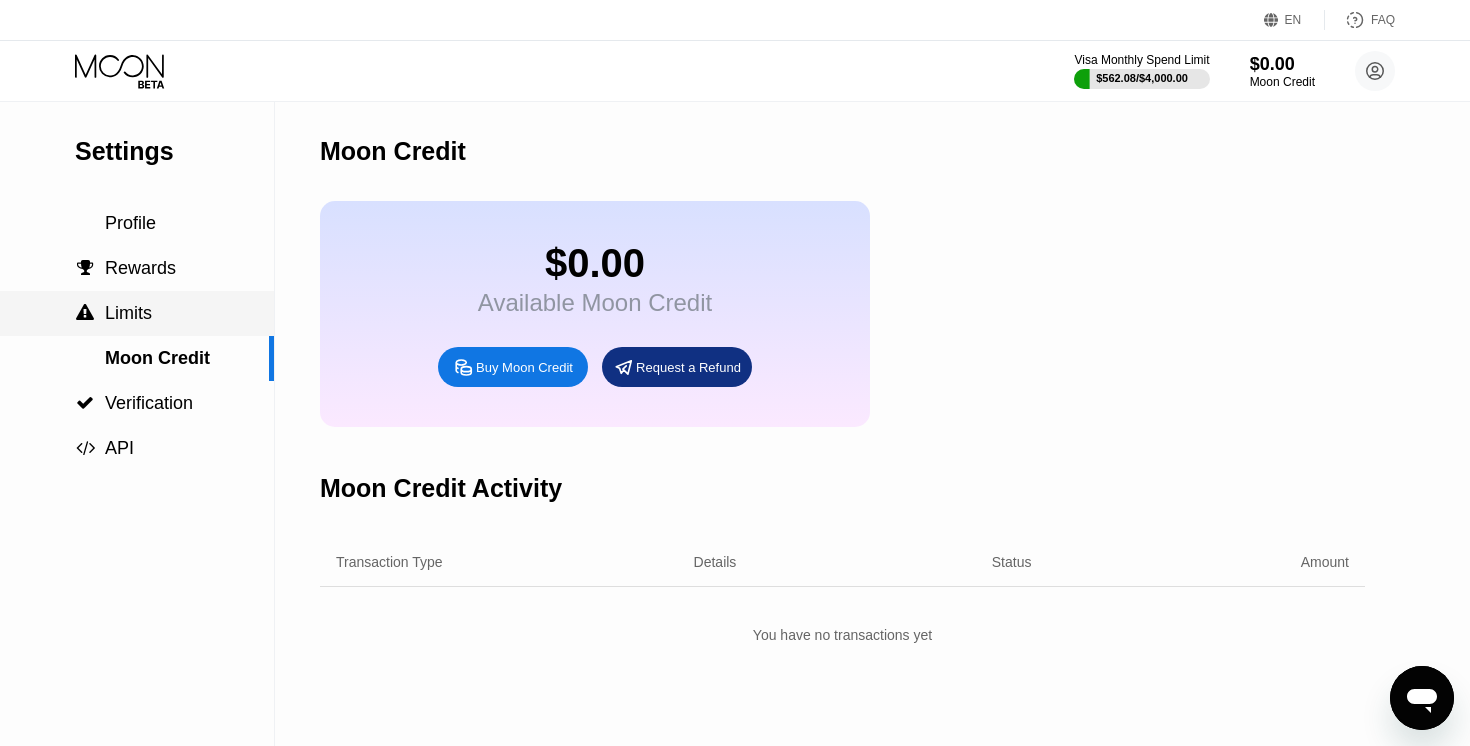 click on "Limits" at bounding box center [128, 313] 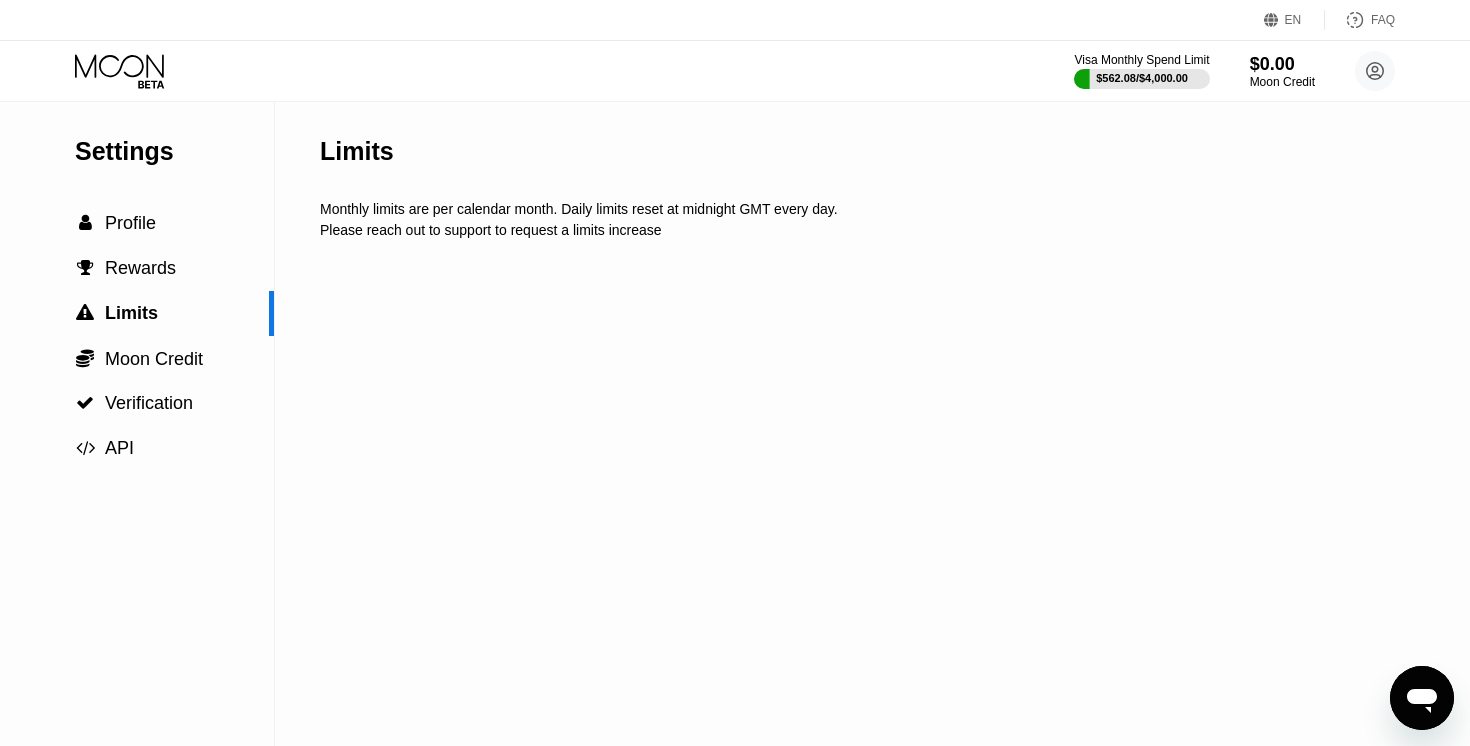 click on "Limits Monthly limits are per calendar month. Daily limits reset at midnight GMT every day. Please reach out to support to request a limits increase" at bounding box center (908, 424) 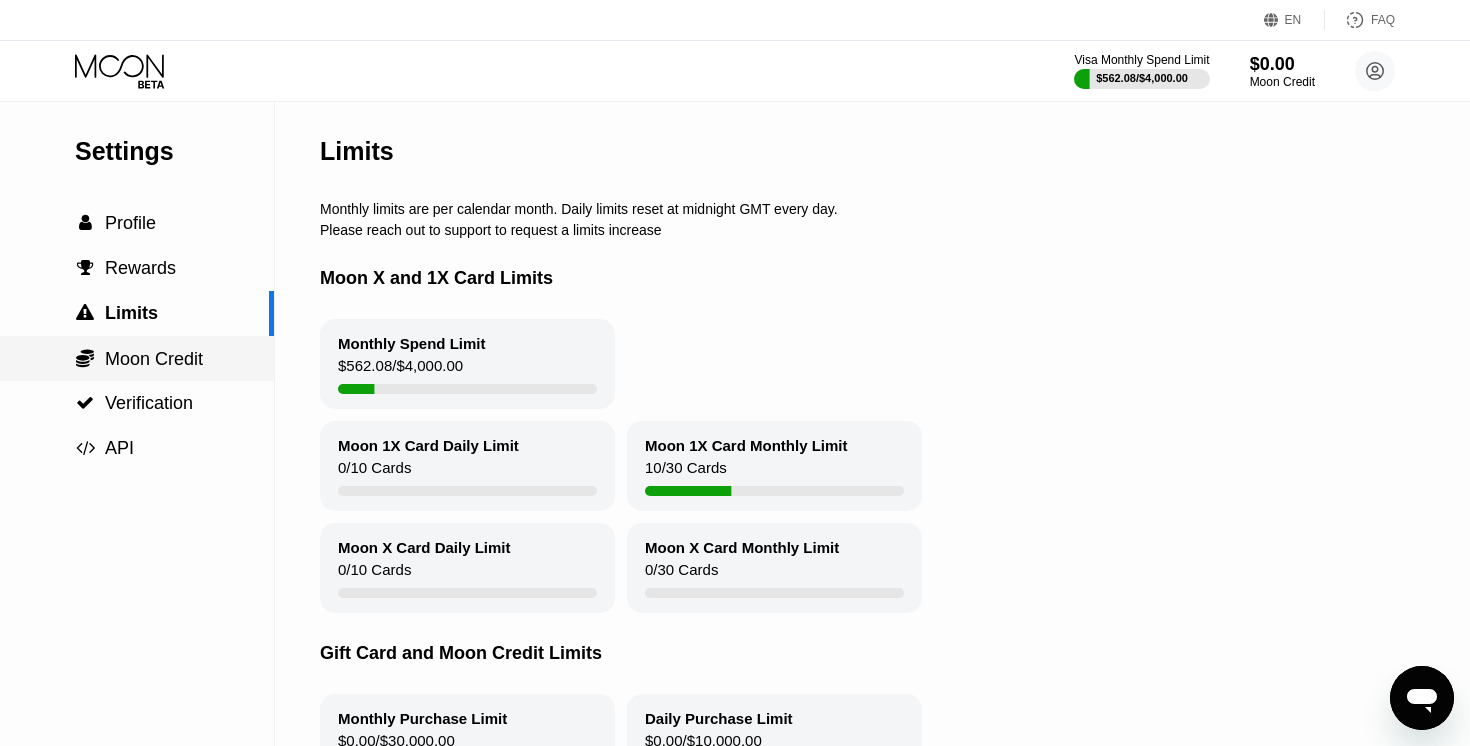 click on "Moon Credit" at bounding box center [154, 359] 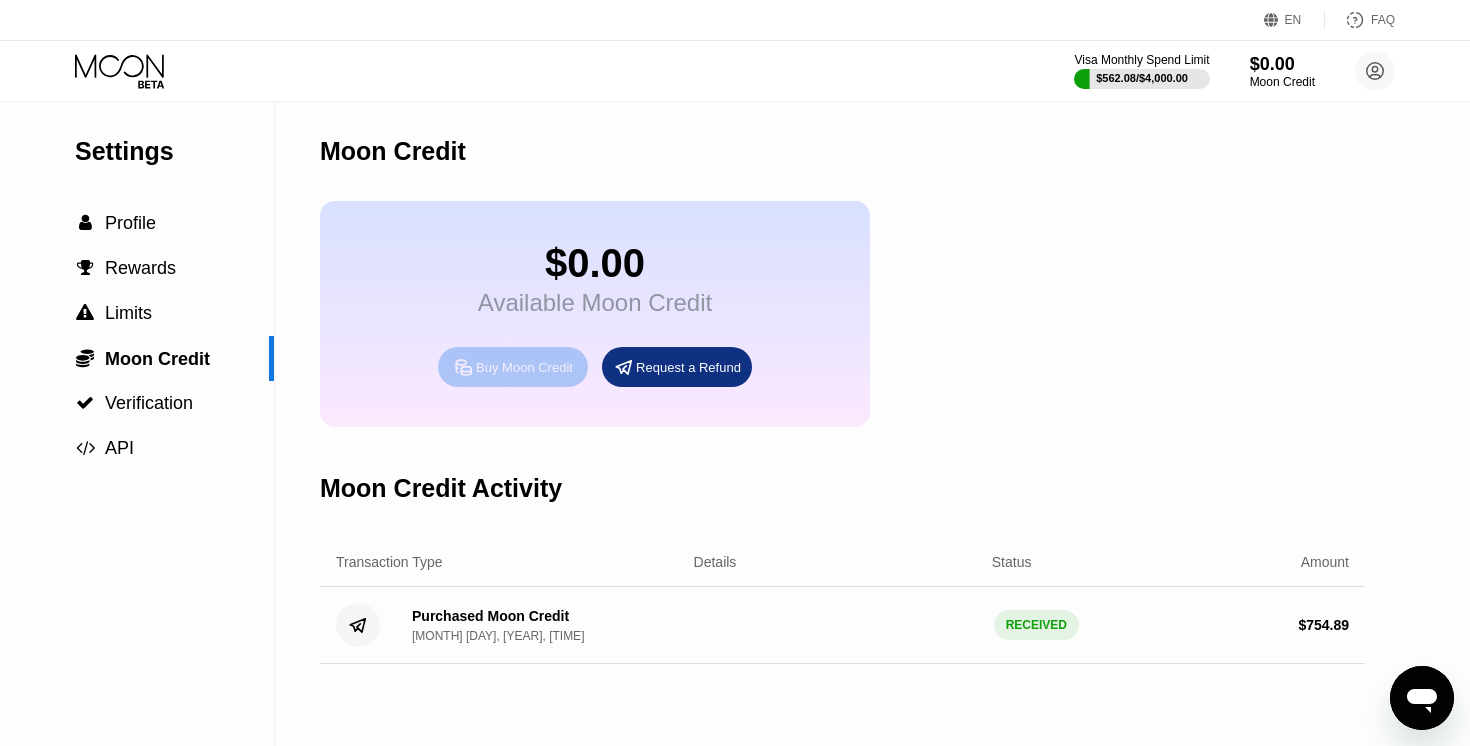 click on "Buy Moon Credit" at bounding box center [513, 367] 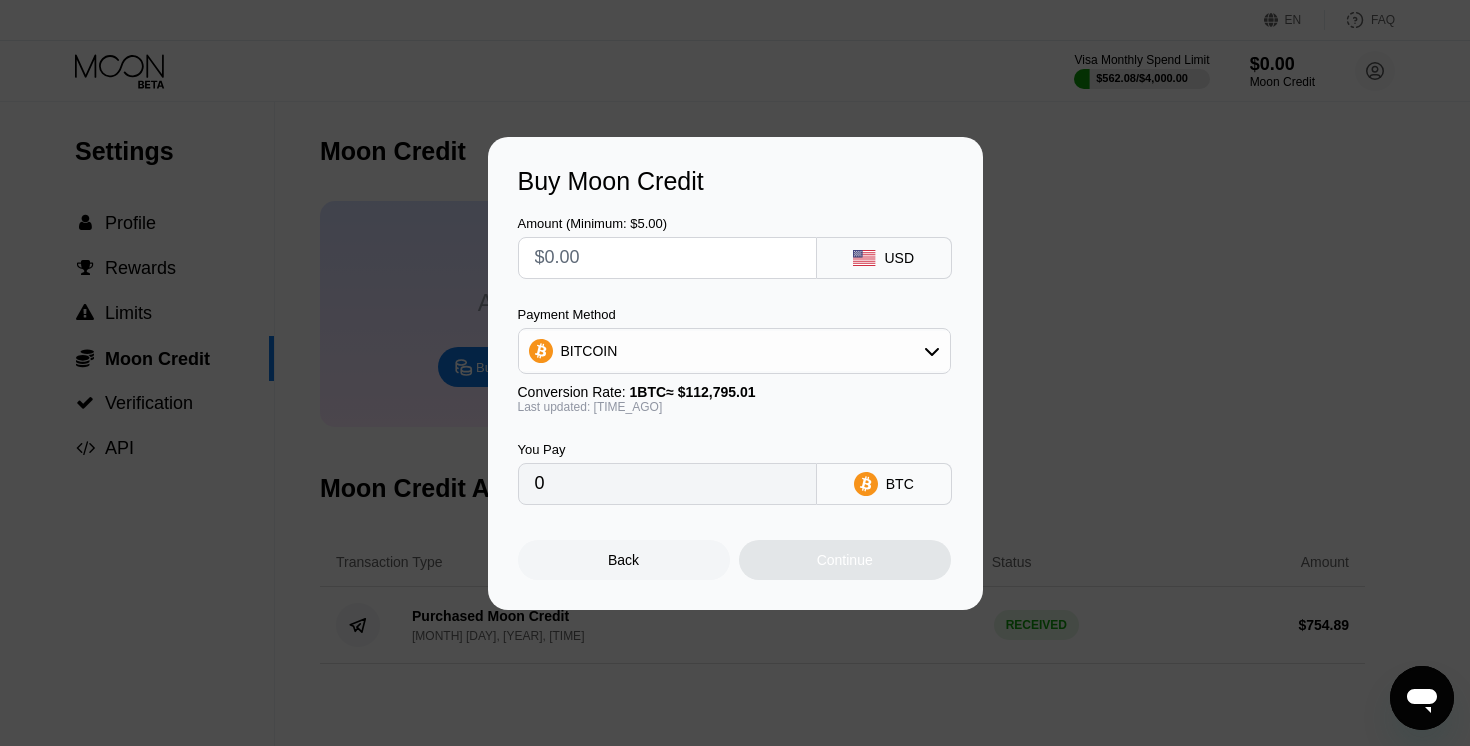 click at bounding box center (667, 258) 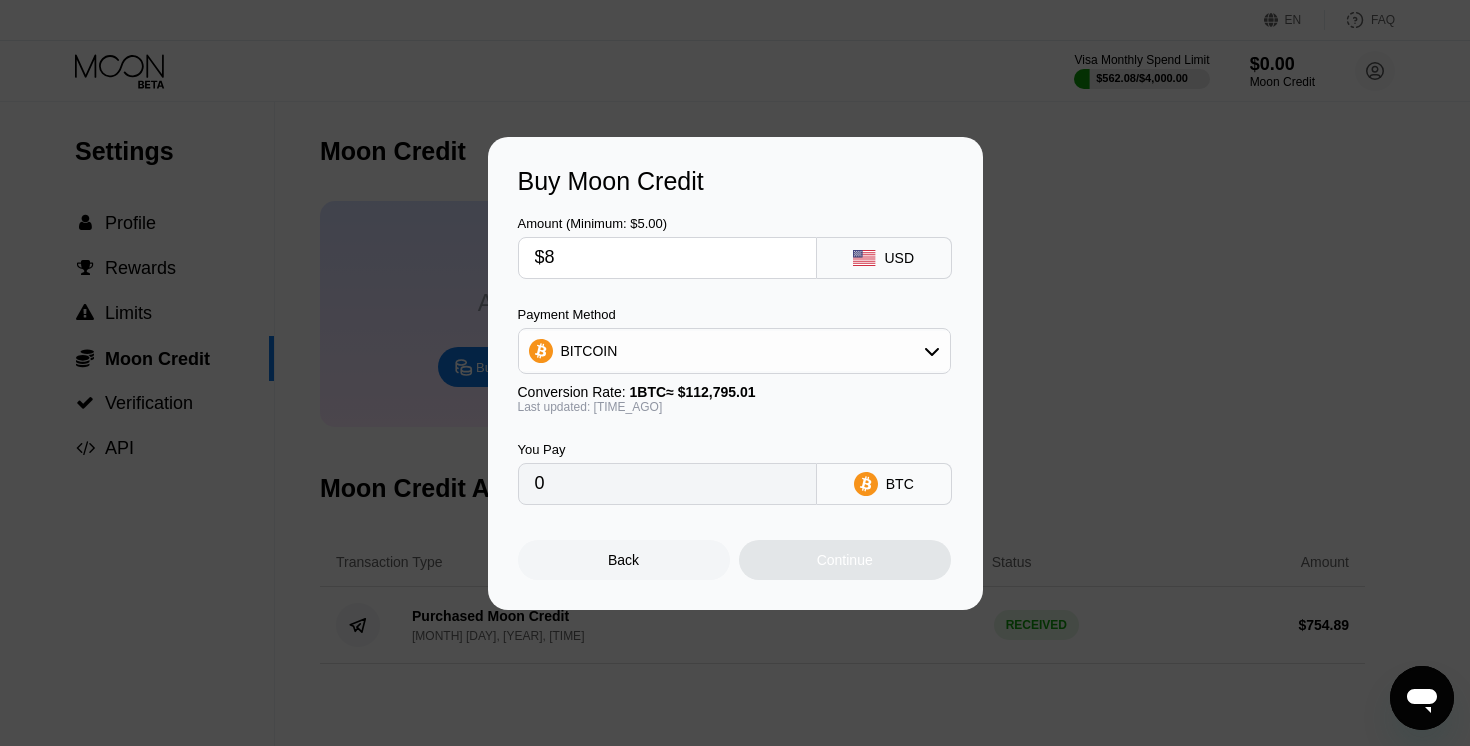 type on "0.00007099" 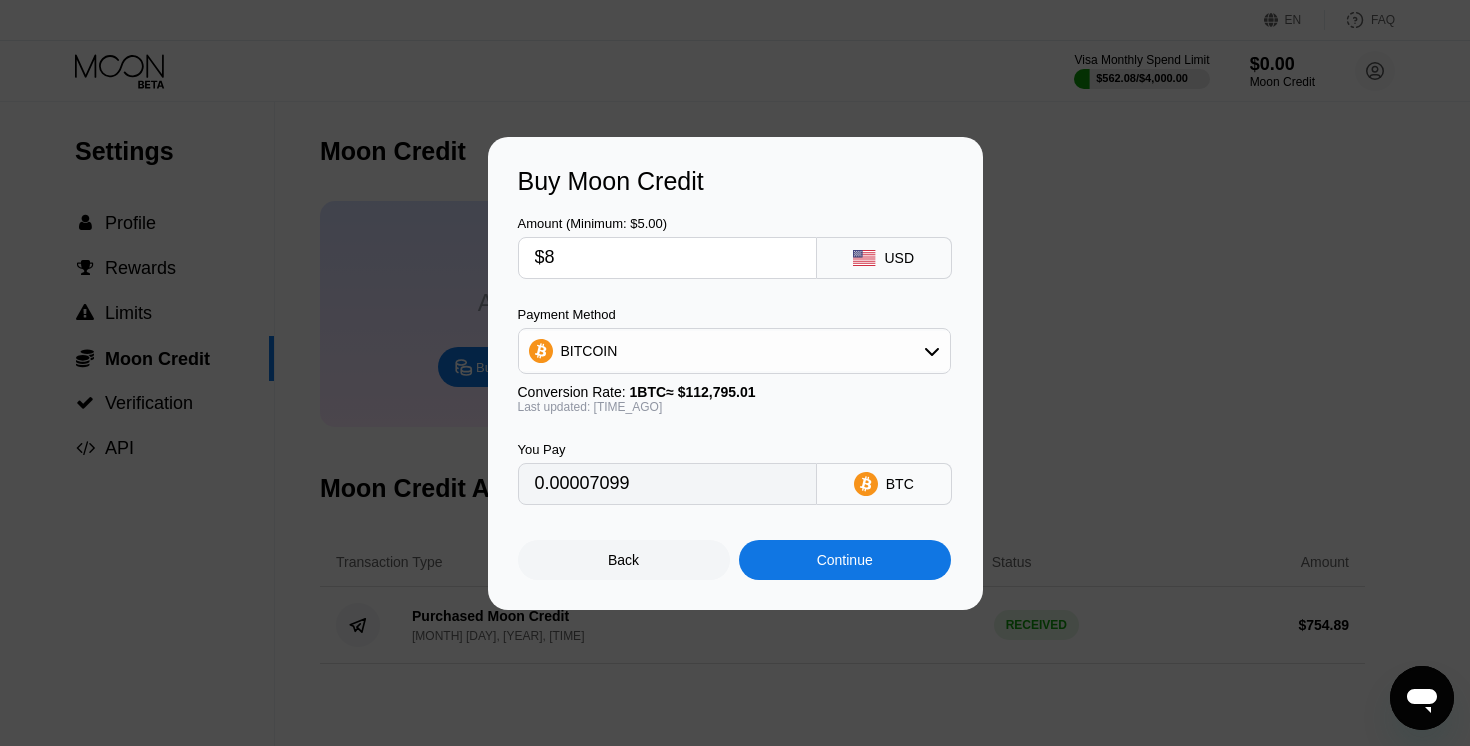 type on "$84" 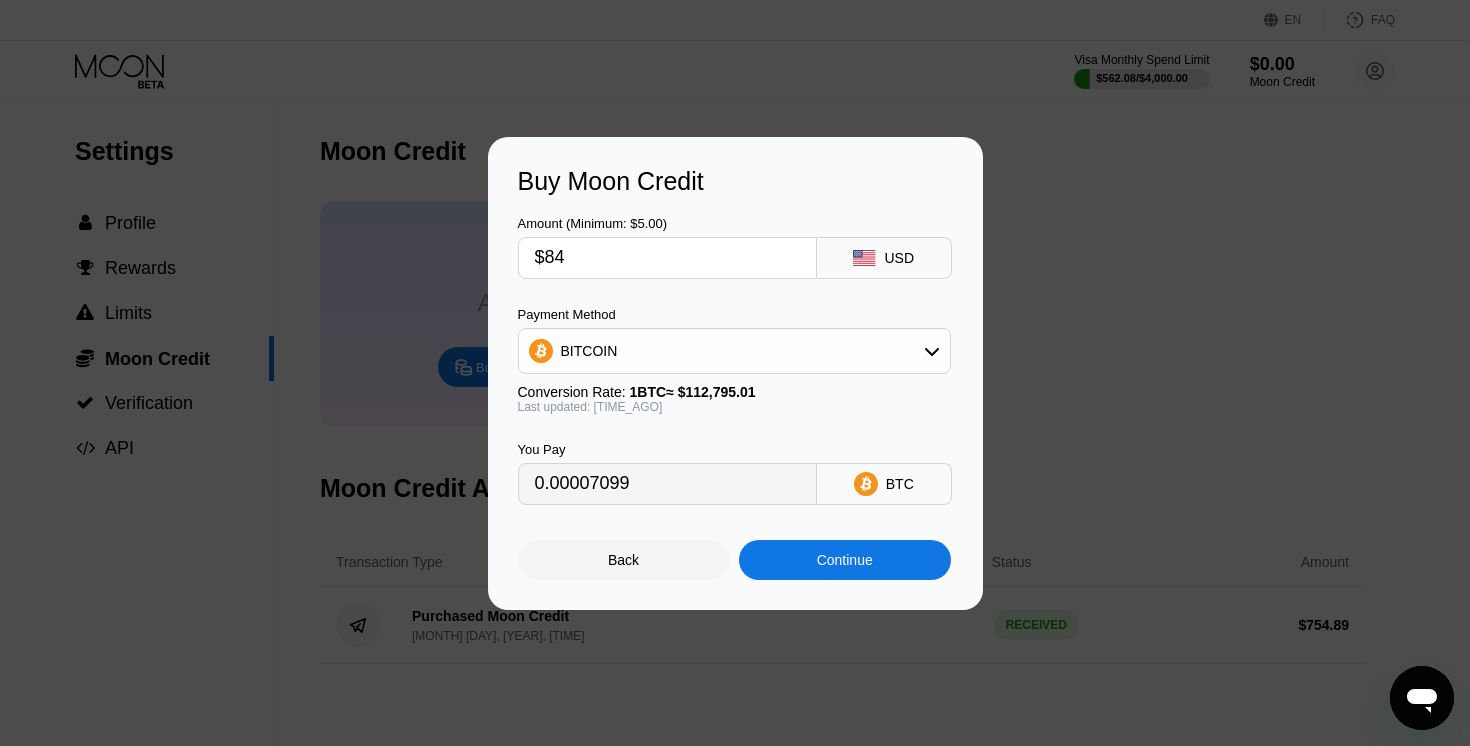 type on "0.00074534" 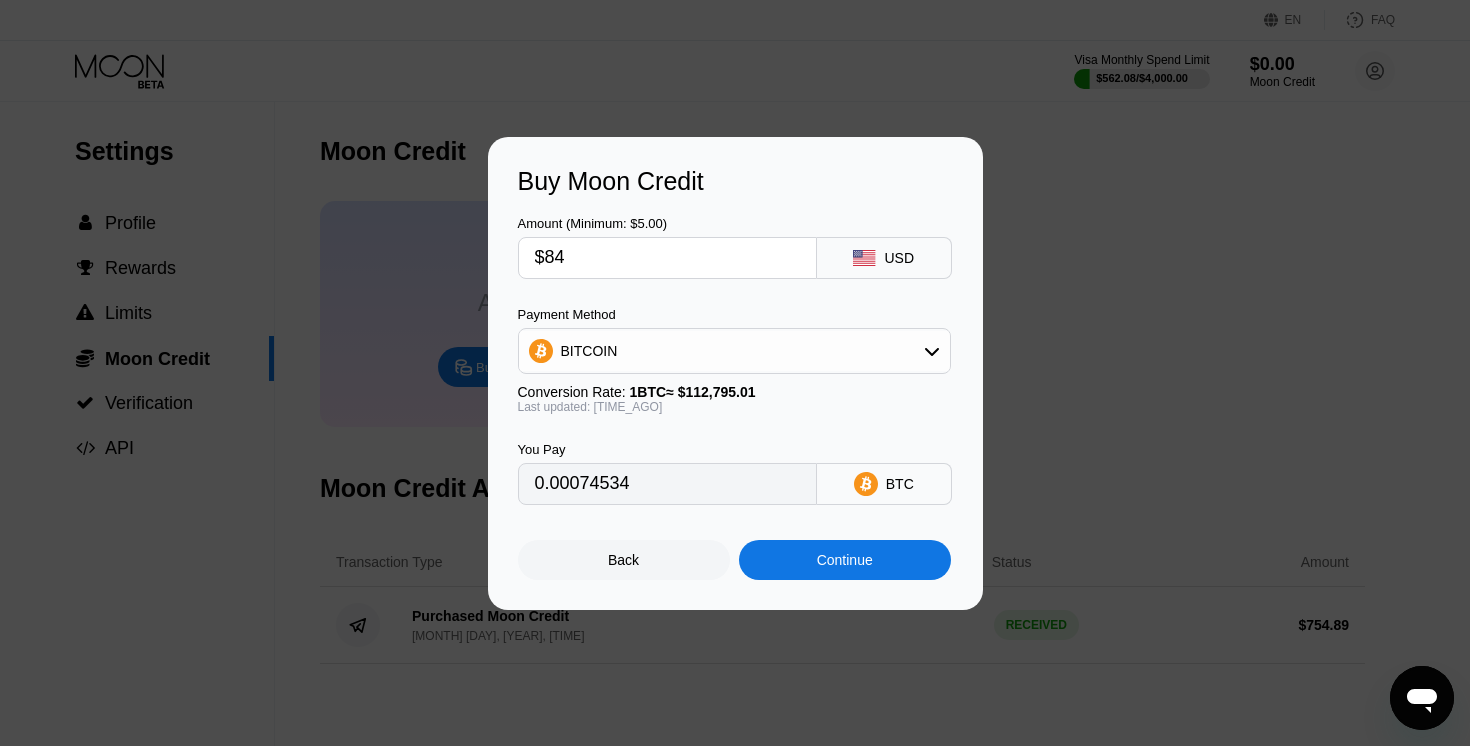 type on "$841" 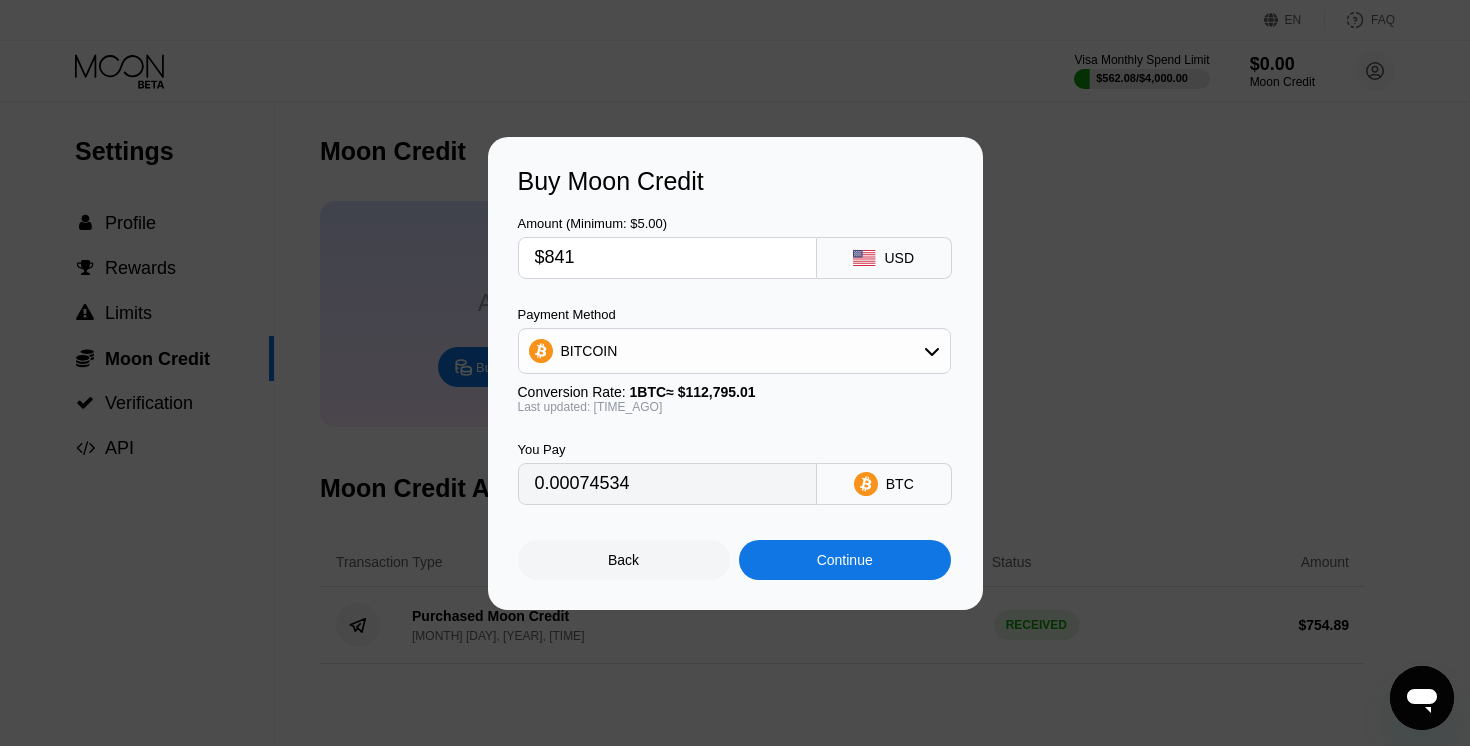 type on "0.00746220" 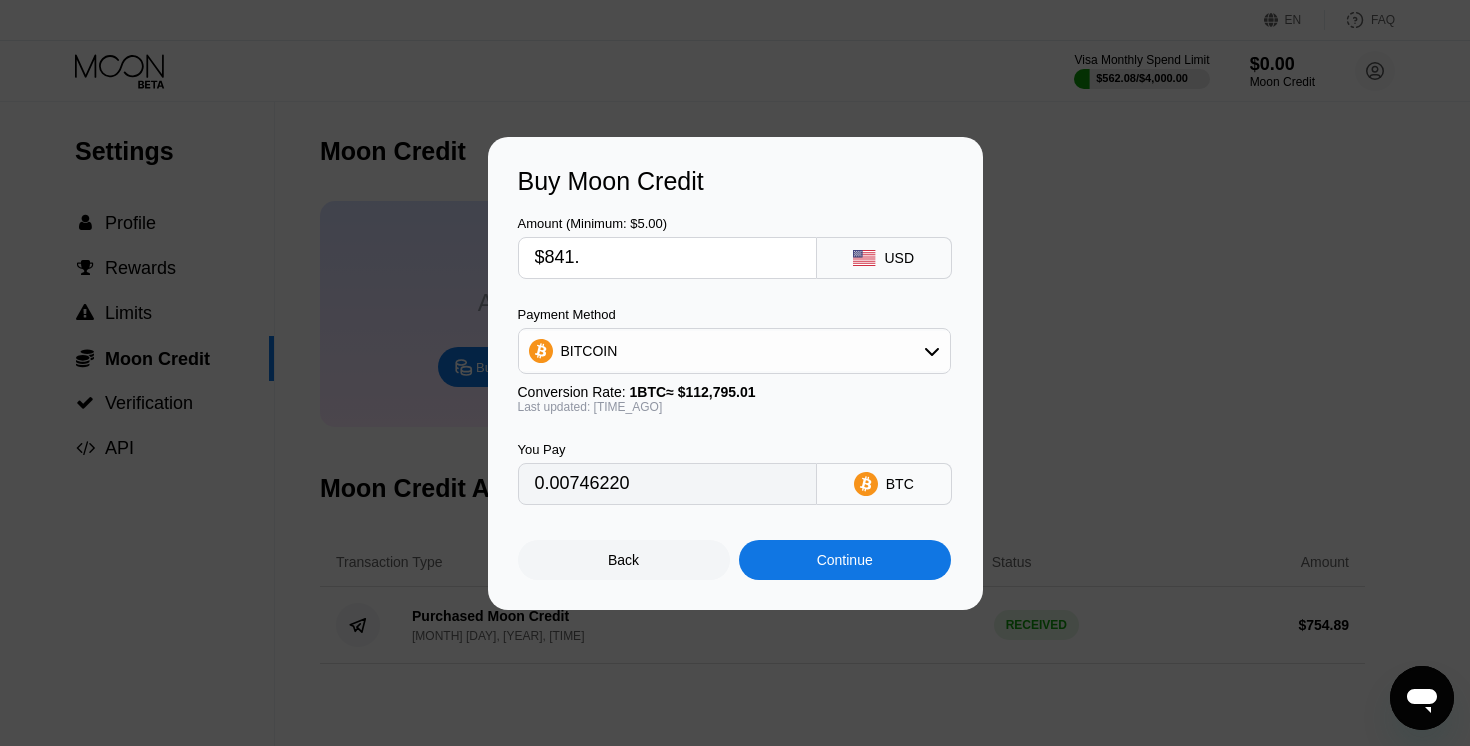 type on "$841.8" 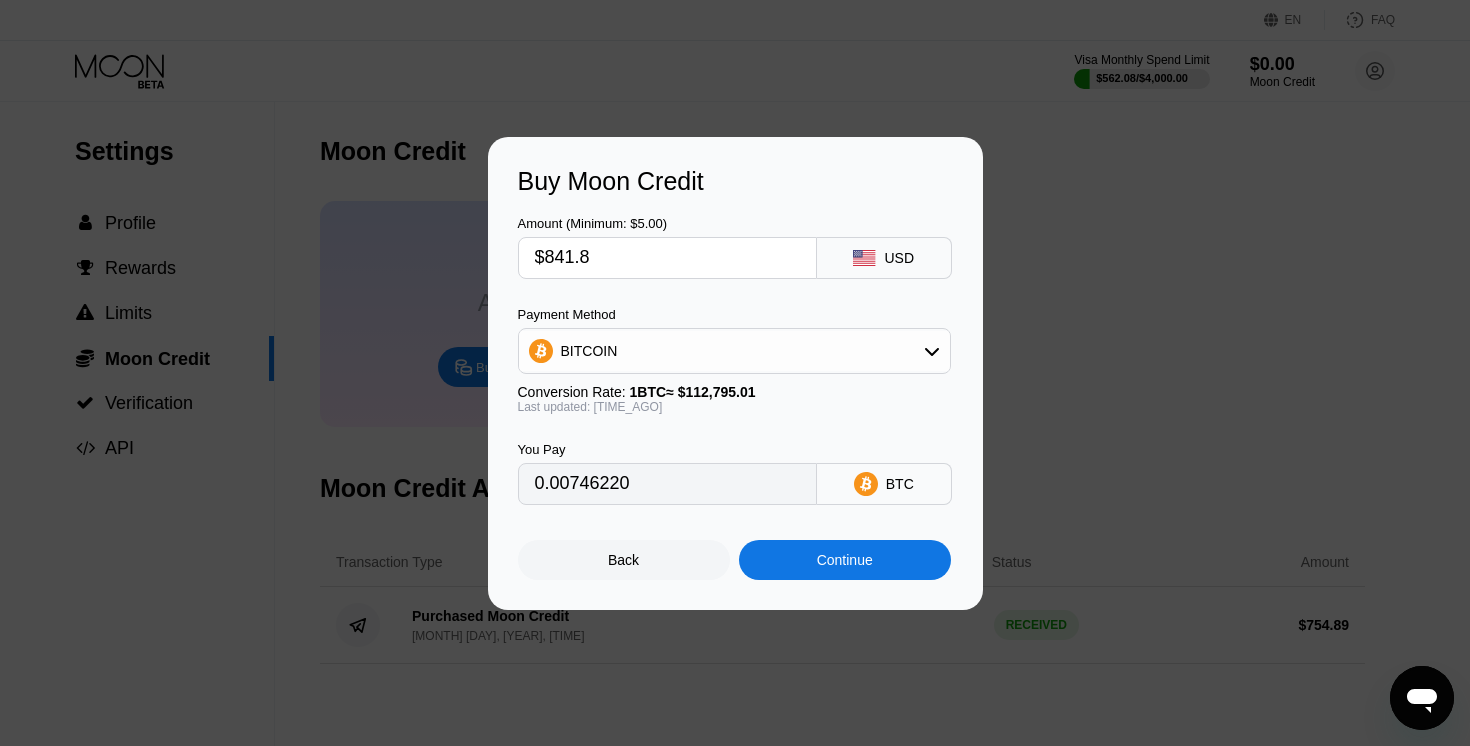 type on "0.00746929" 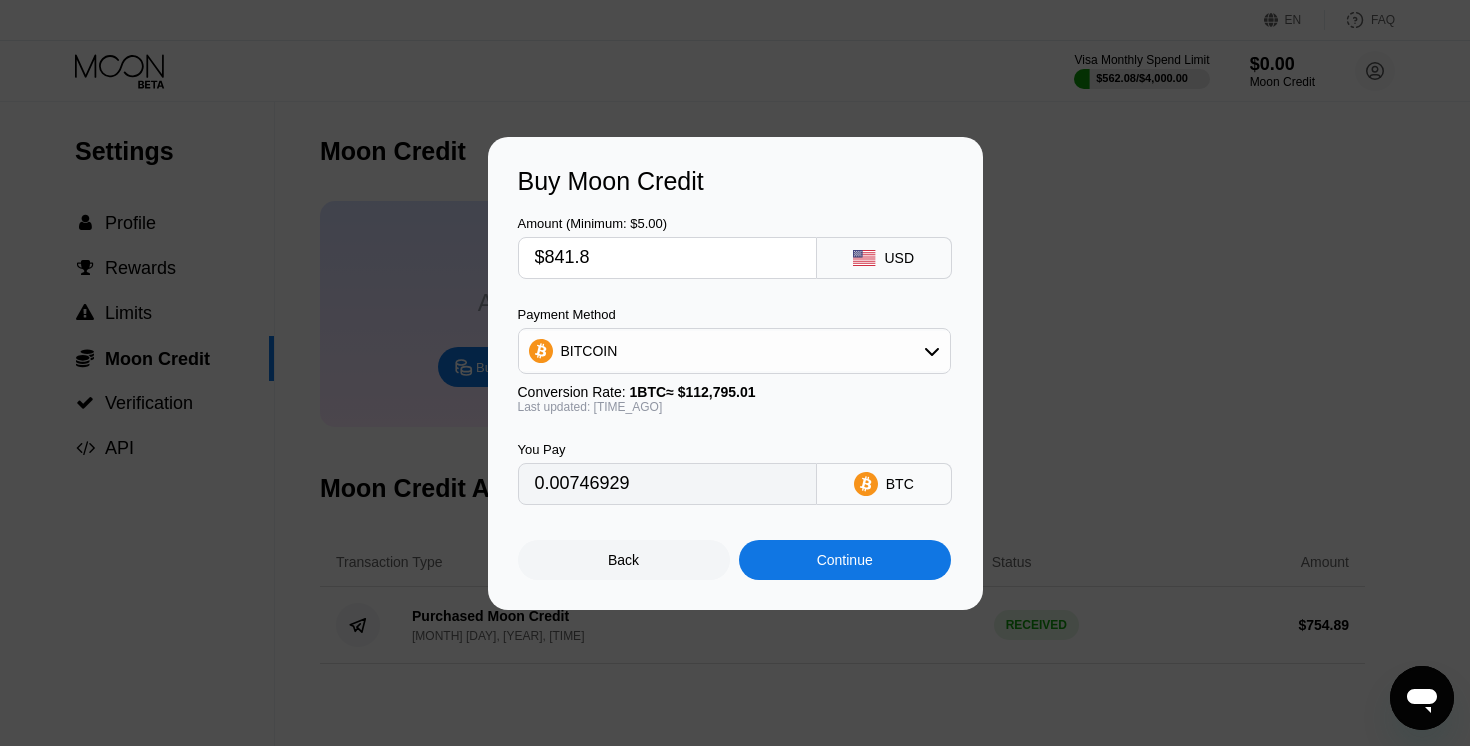 type on "$841.89" 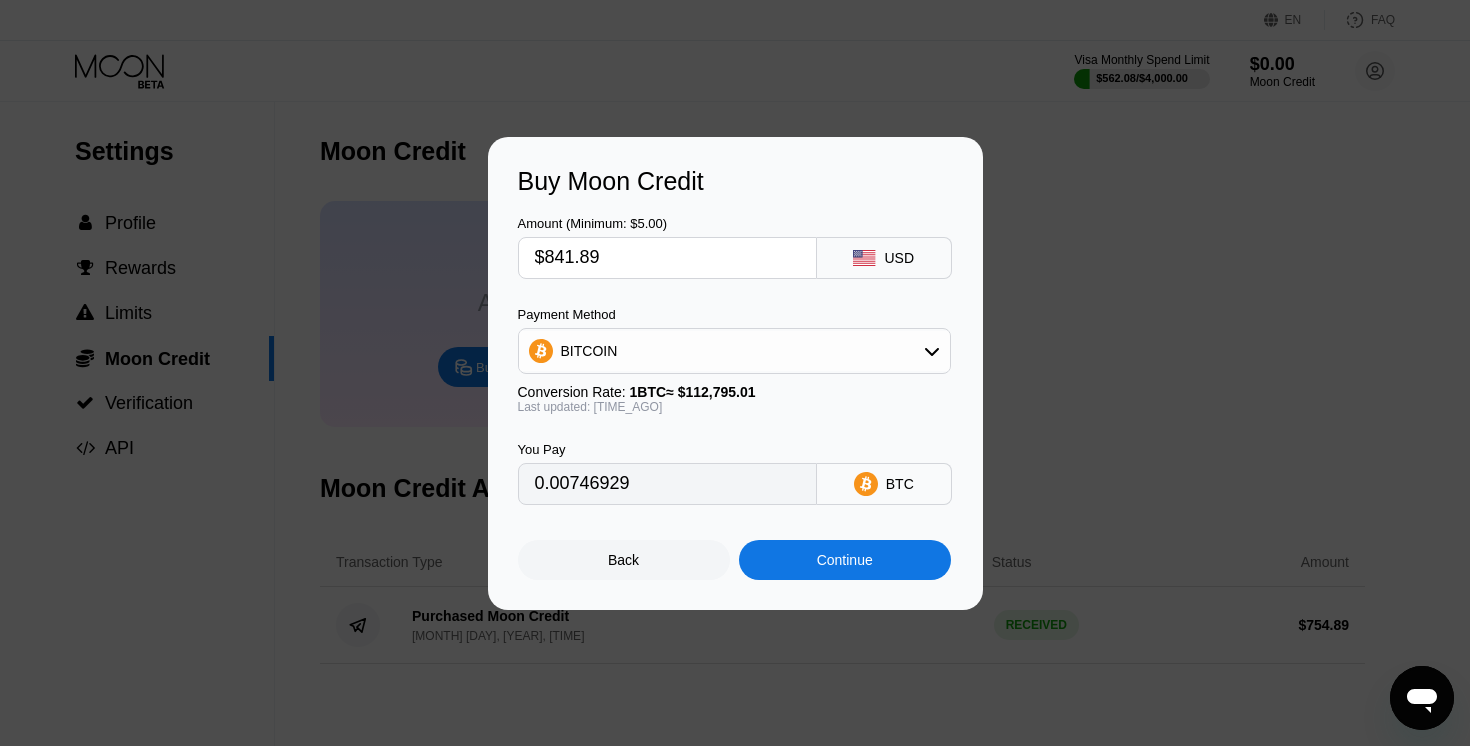 type on "0.00747009" 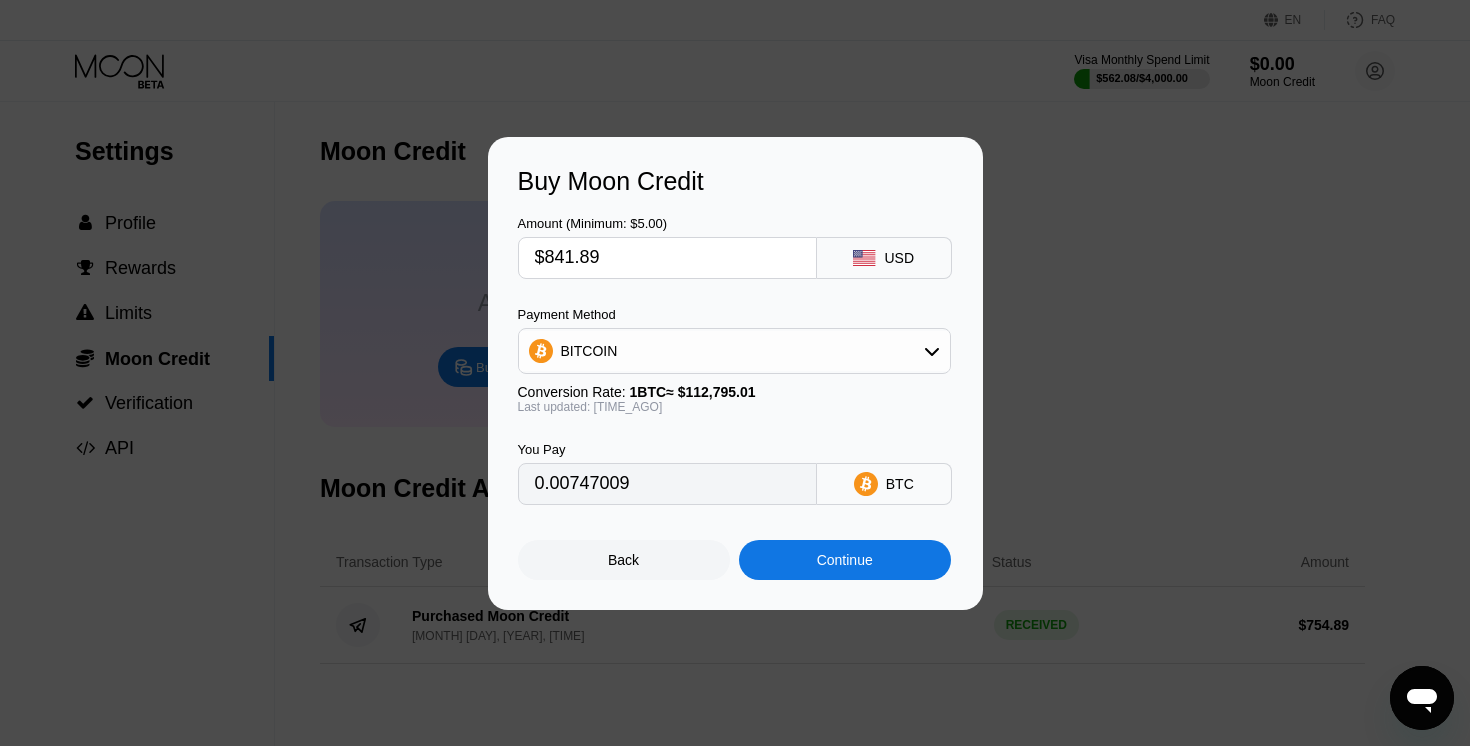 type on "$841.89" 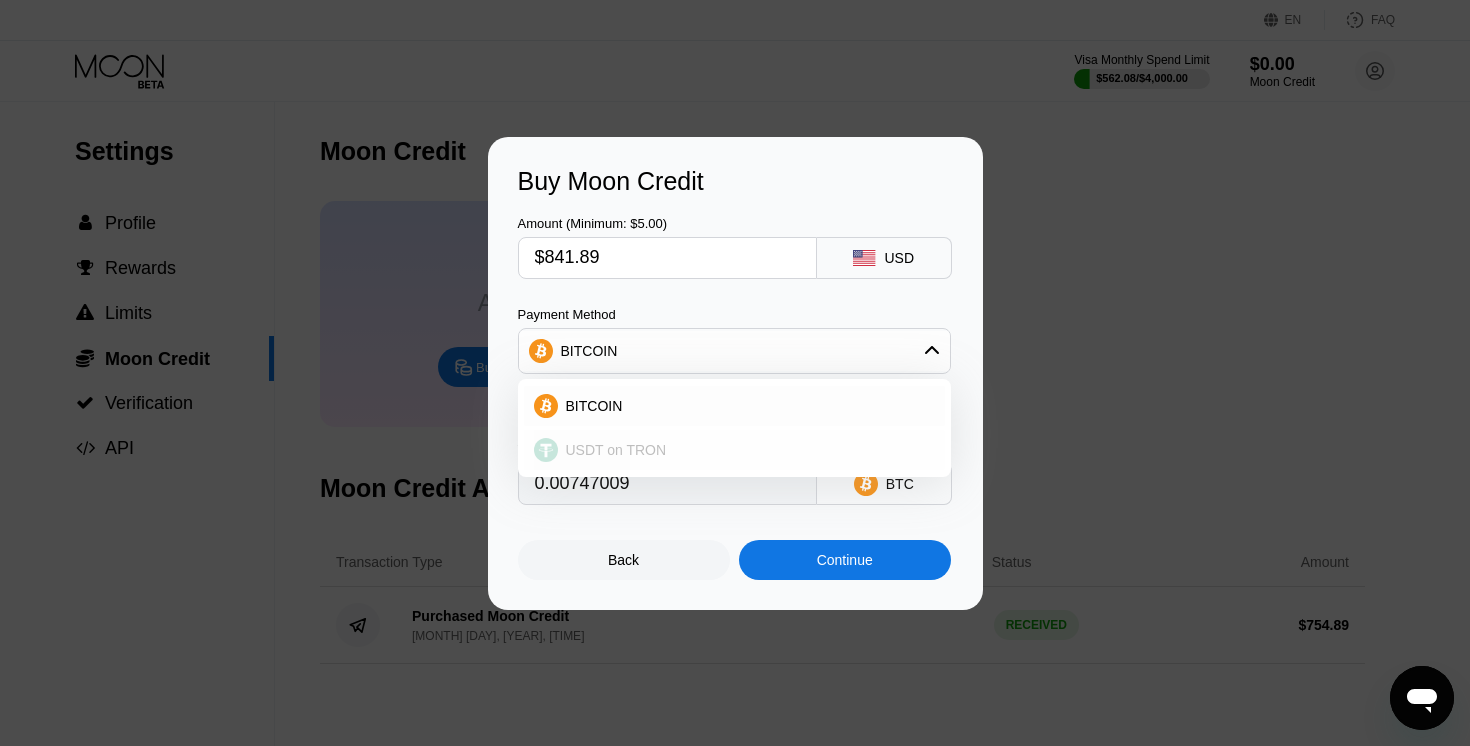 click on "USDT on TRON" at bounding box center (746, 450) 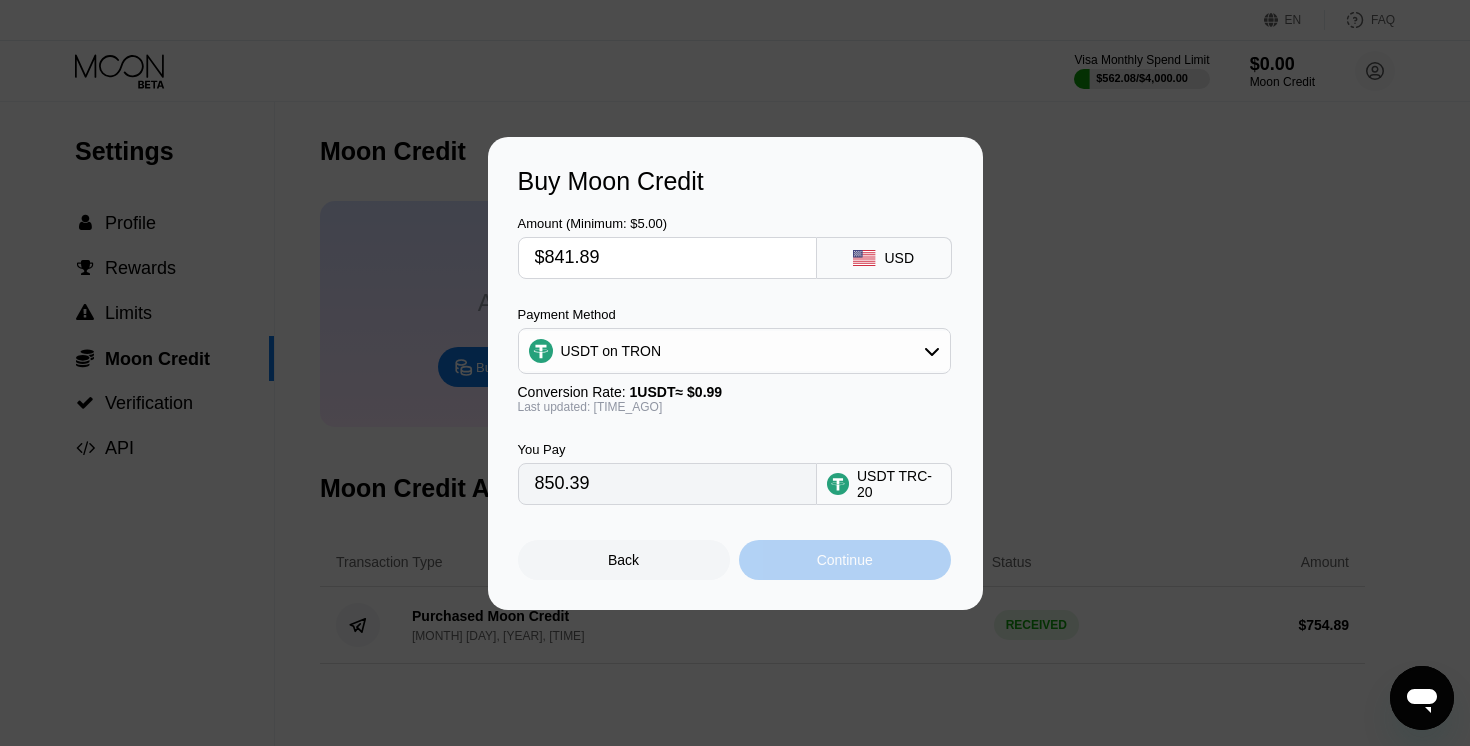 click on "Continue" at bounding box center (845, 560) 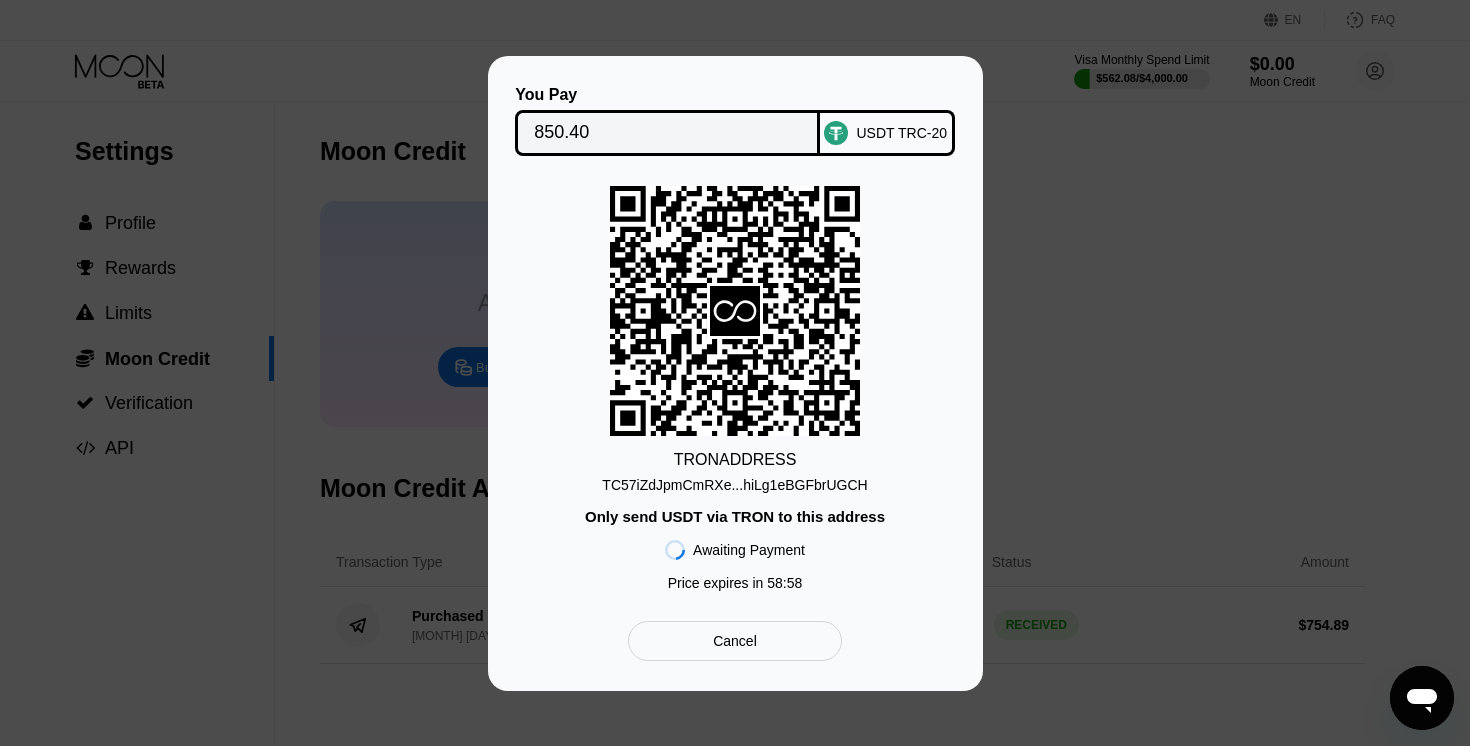 click on "850.40" at bounding box center [667, 133] 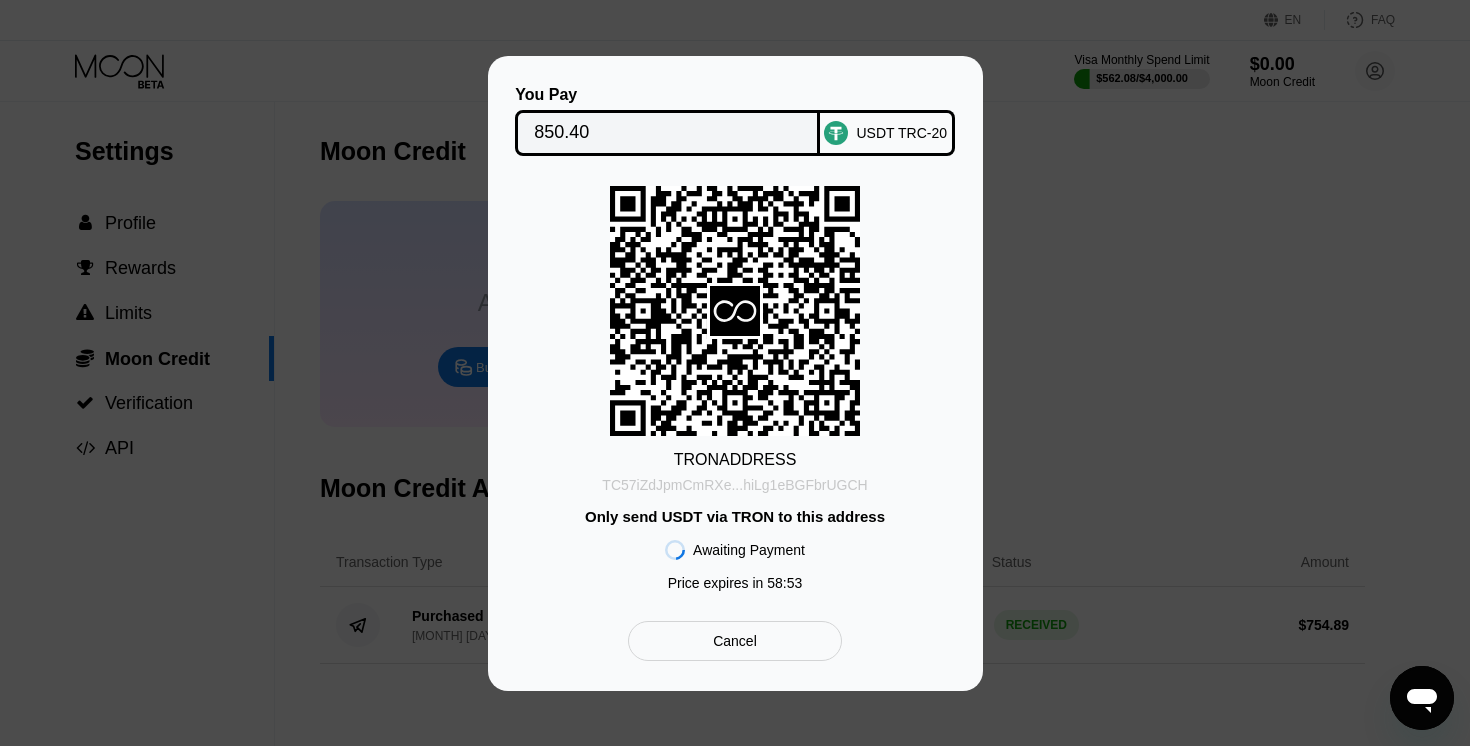 click on "TC57iZdJpmCmRXe...hiLg1eBGFbrUGCH" at bounding box center [734, 485] 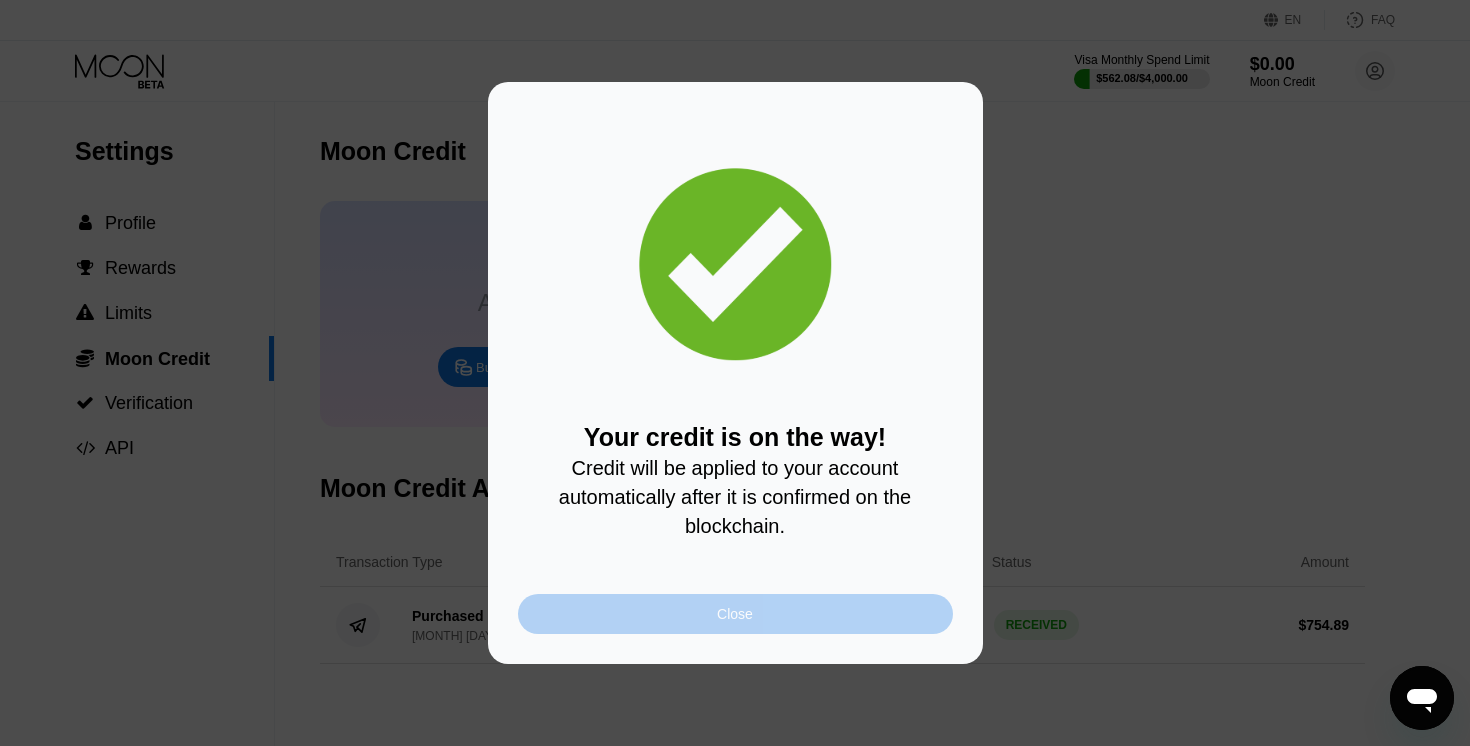 click on "Close" at bounding box center [735, 614] 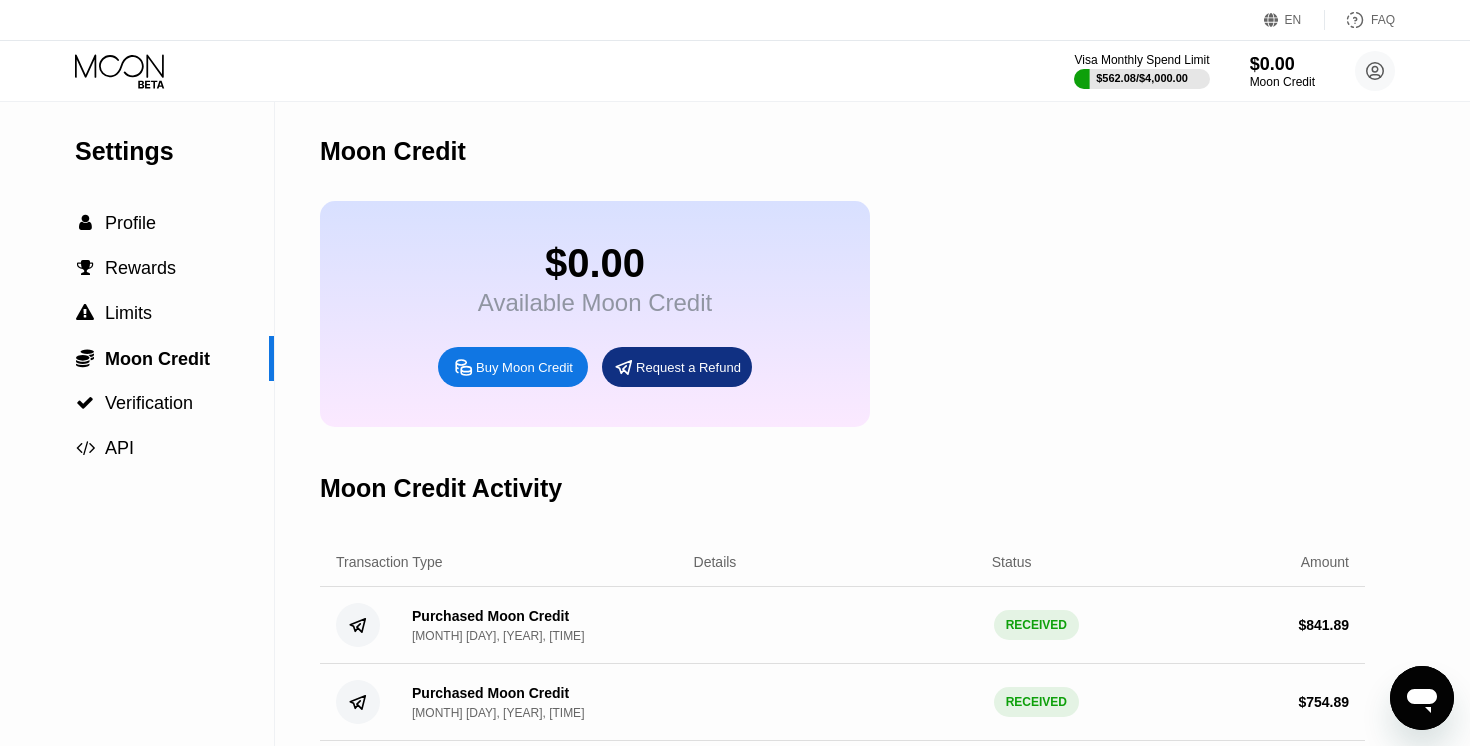 click on "Visa Monthly Spend Limit $562.08 / $4,000.00 $0.00 Moon Credit [EMAIL]  Home Settings Support Careers About Us Log out Privacy policy Terms" at bounding box center [735, 71] 